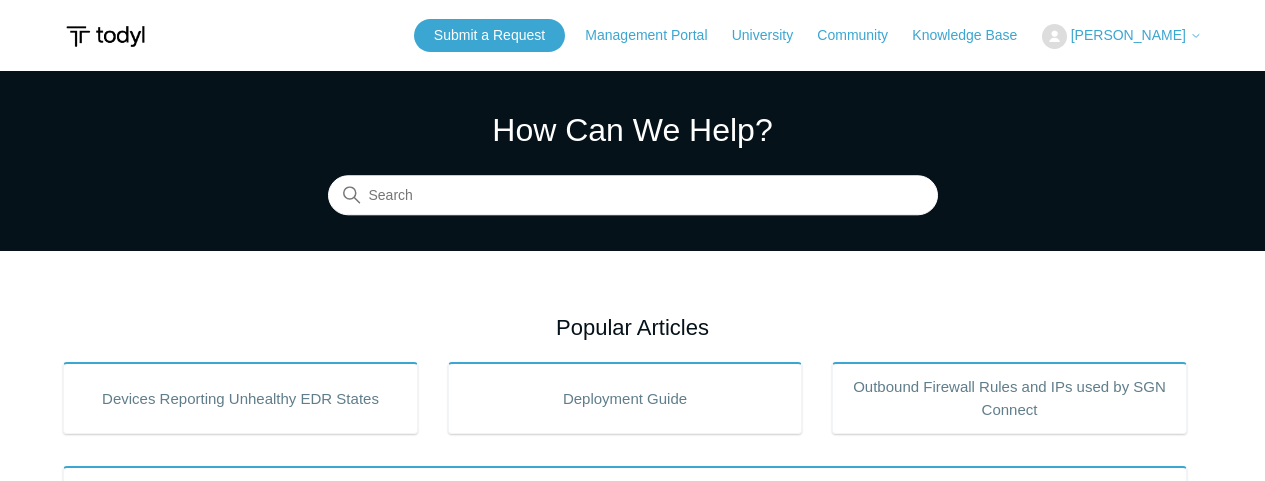 scroll, scrollTop: 0, scrollLeft: 0, axis: both 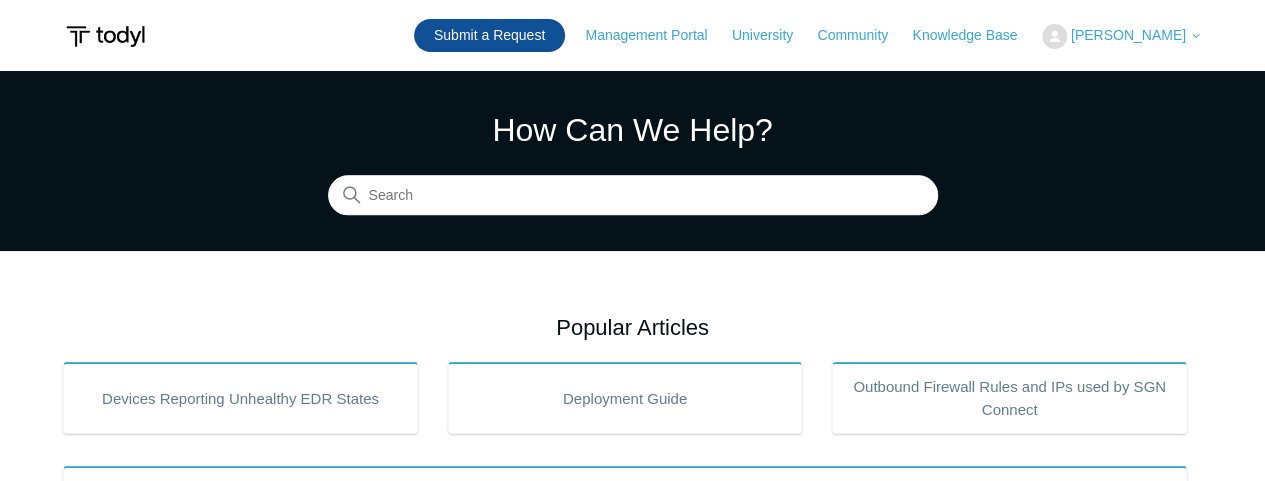 click on "Submit a Request" at bounding box center (489, 35) 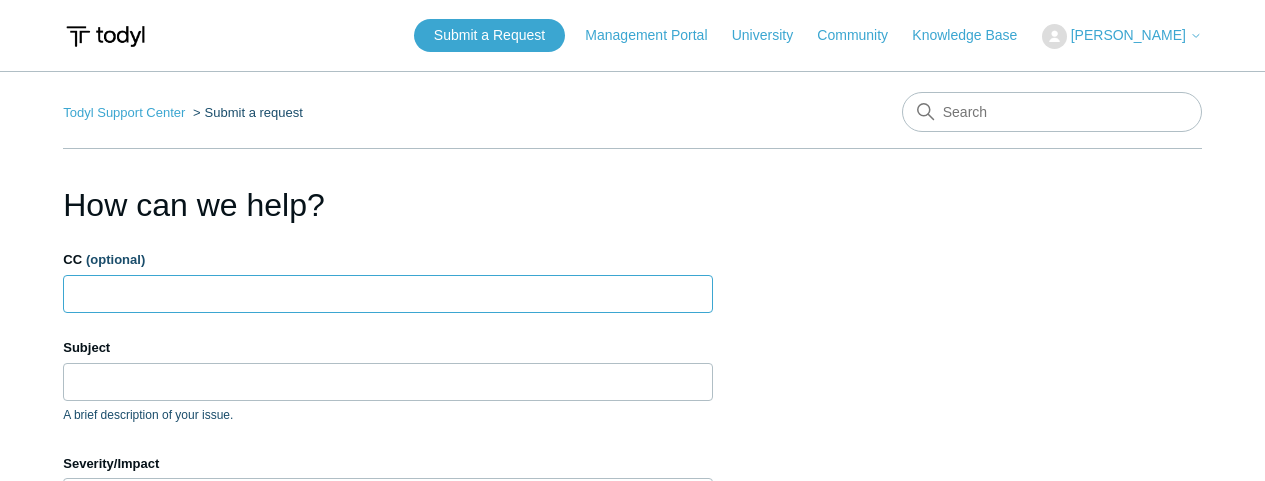 scroll, scrollTop: 0, scrollLeft: 0, axis: both 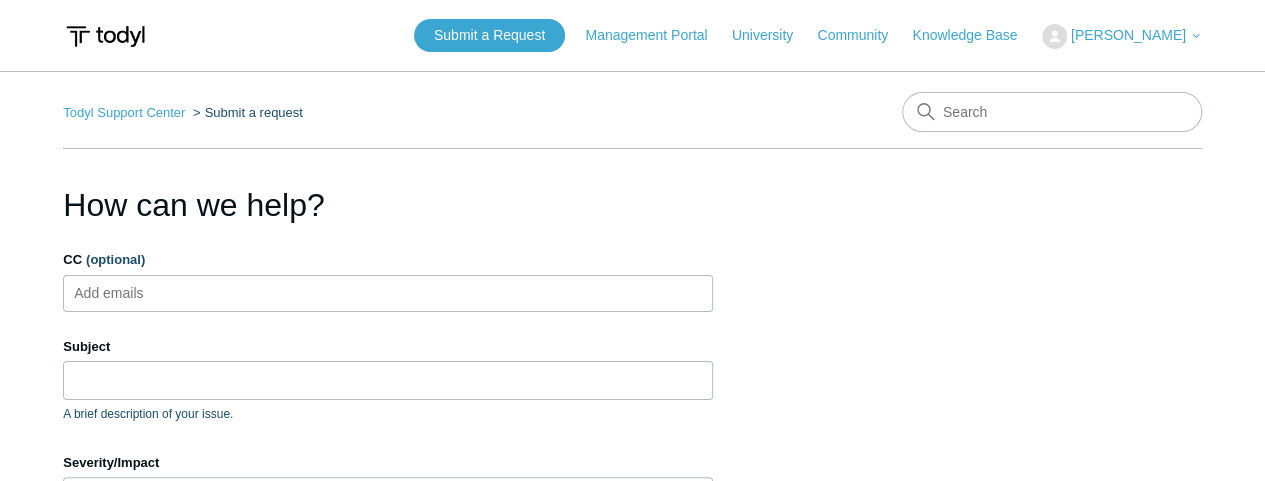click on "Add emails" at bounding box center (388, 293) 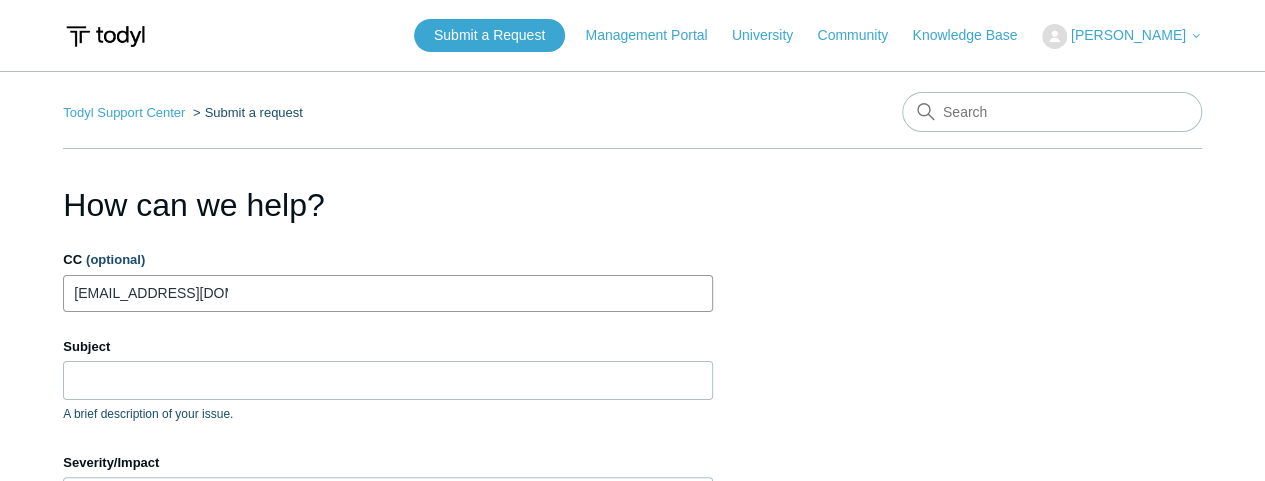 type on "ts@blueclone.com" 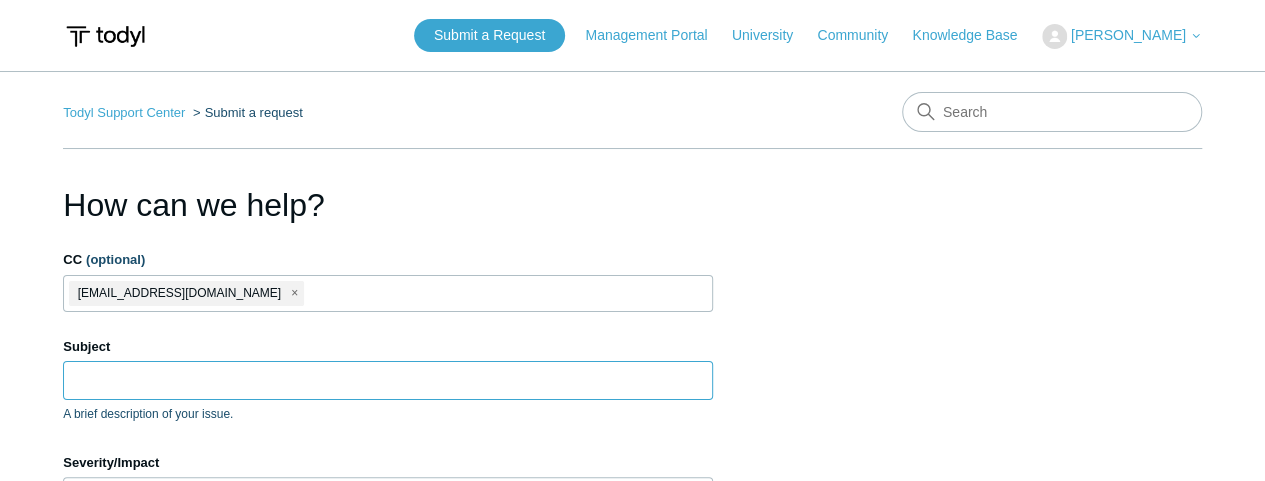 click on "Subject" at bounding box center [388, 380] 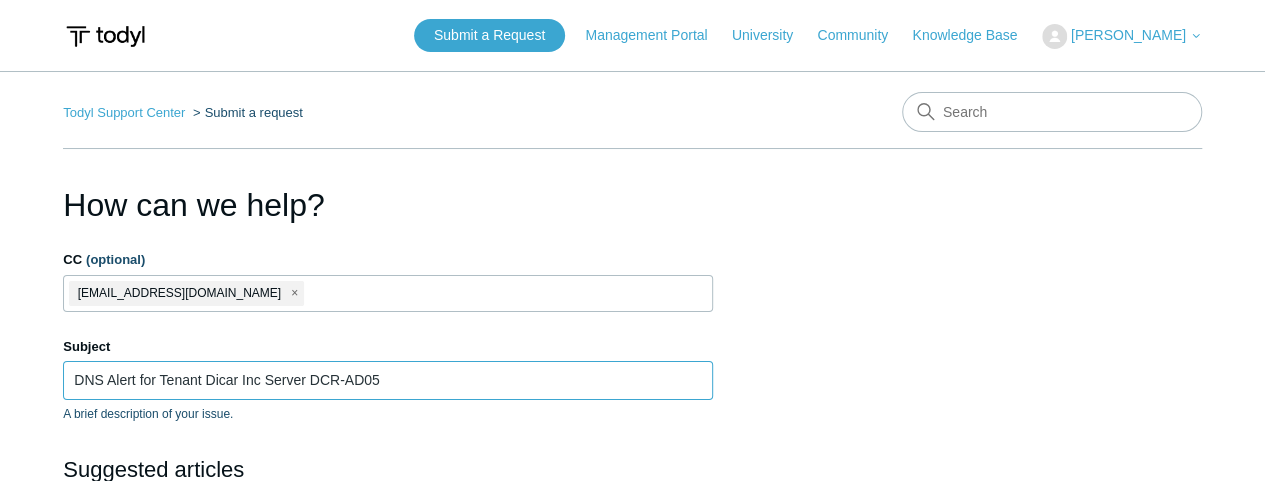 type on "DNS Alert for Tenant Dicar Inc Server DCR-AD05" 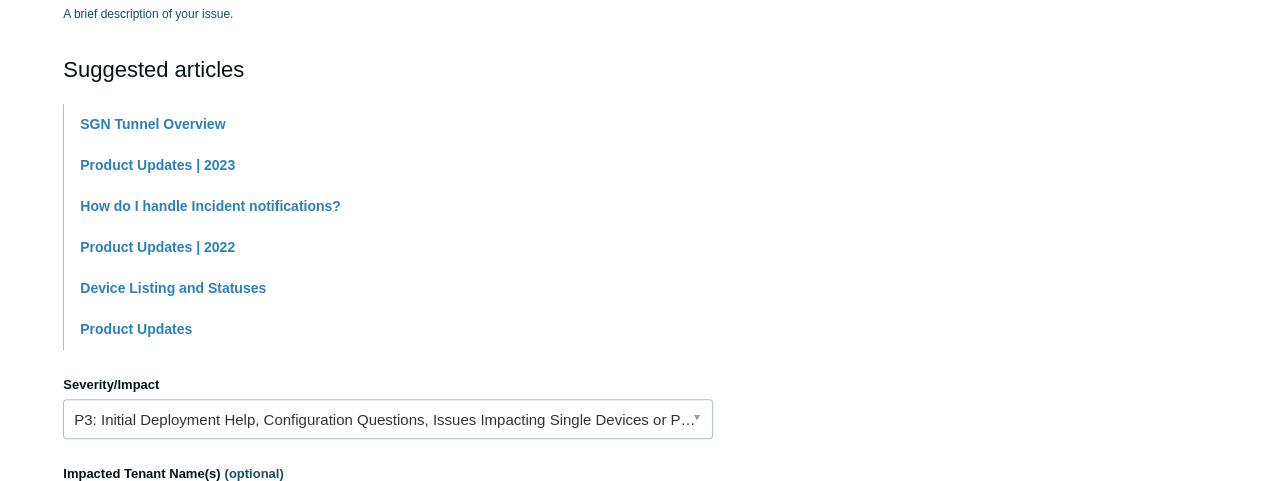 scroll, scrollTop: 600, scrollLeft: 0, axis: vertical 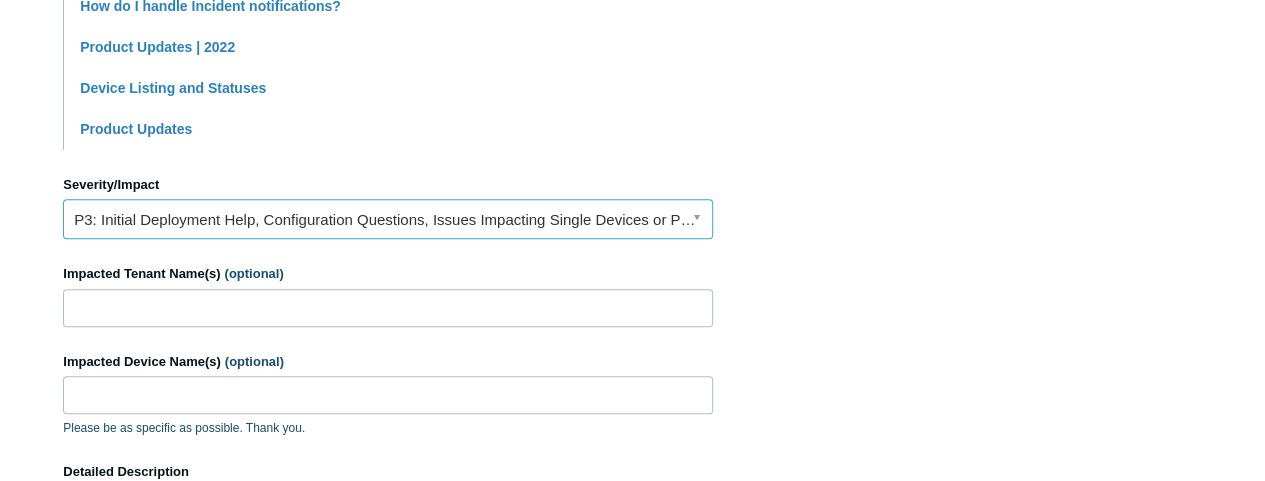 click on "P3: Initial Deployment Help, Configuration Questions, Issues Impacting Single Devices or Past Outage Investigation" at bounding box center [388, 219] 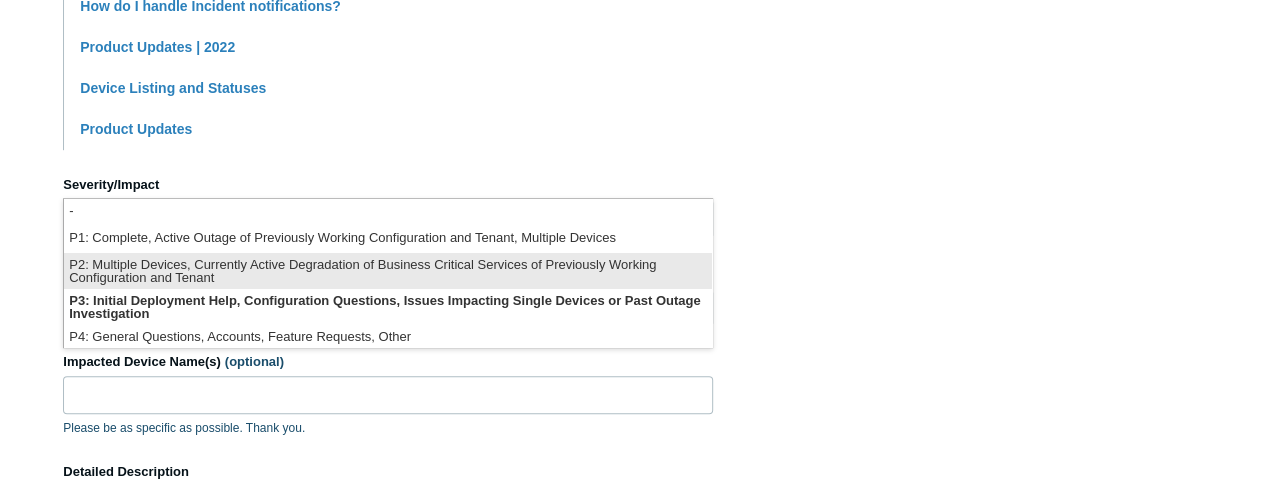 drag, startPoint x: 405, startPoint y: 271, endPoint x: 425, endPoint y: 273, distance: 20.09975 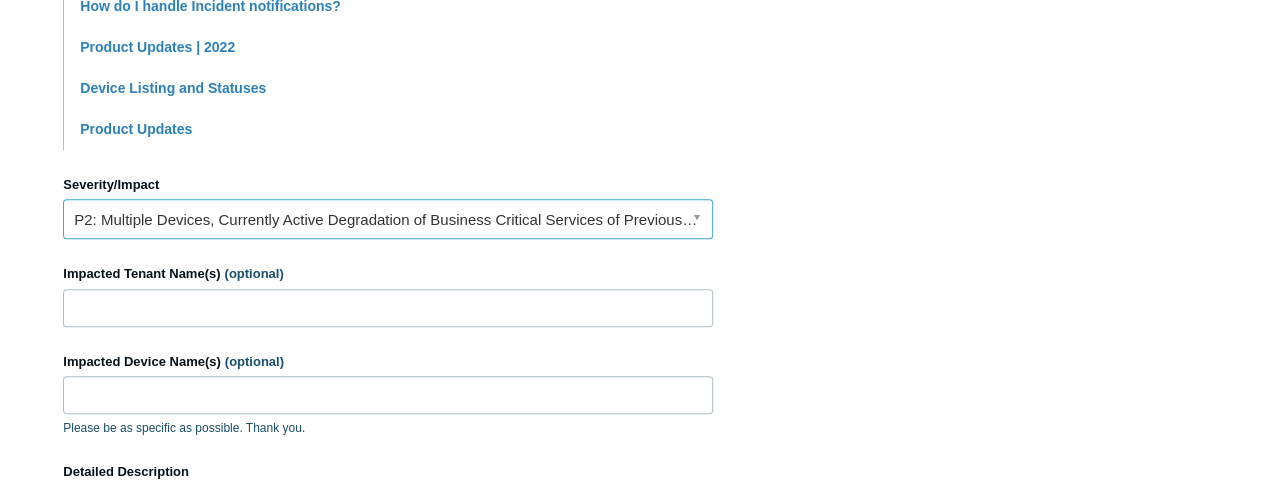 scroll, scrollTop: 700, scrollLeft: 0, axis: vertical 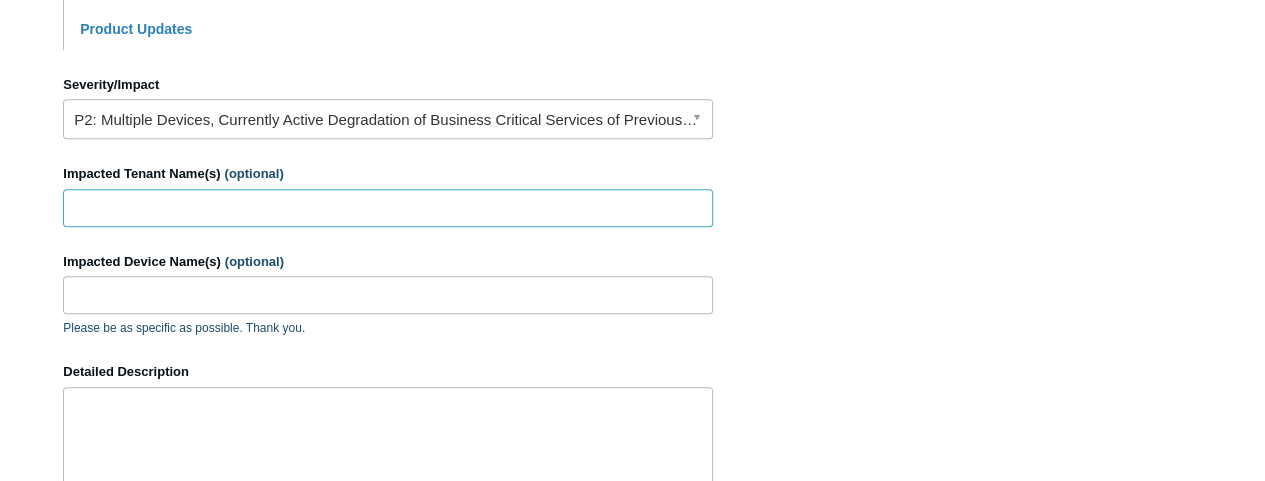 click on "Impacted Tenant Name(s) (optional)" at bounding box center (388, 208) 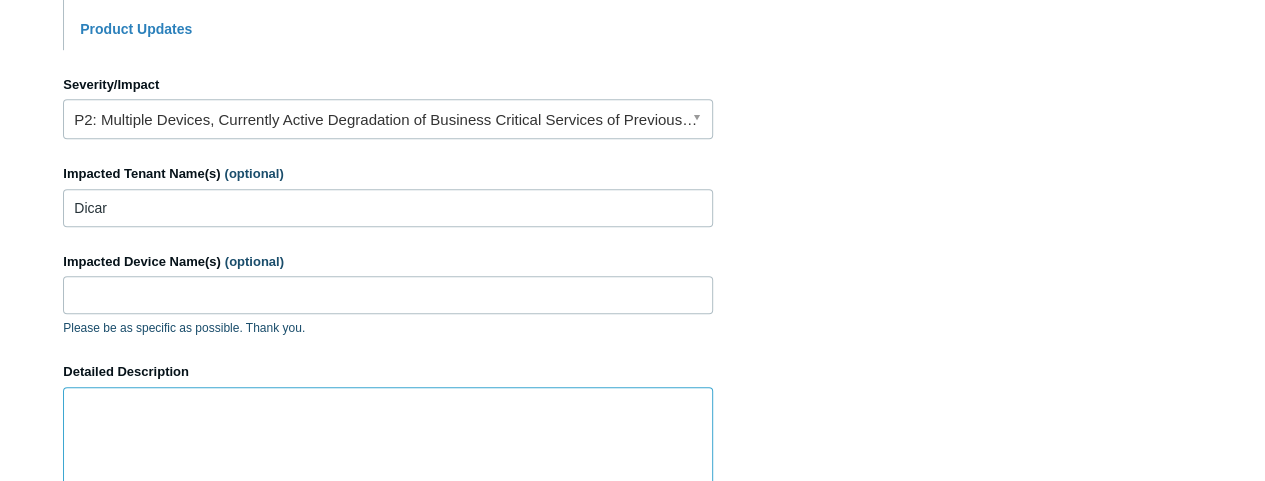 click on "Detailed Description" at bounding box center (388, 447) 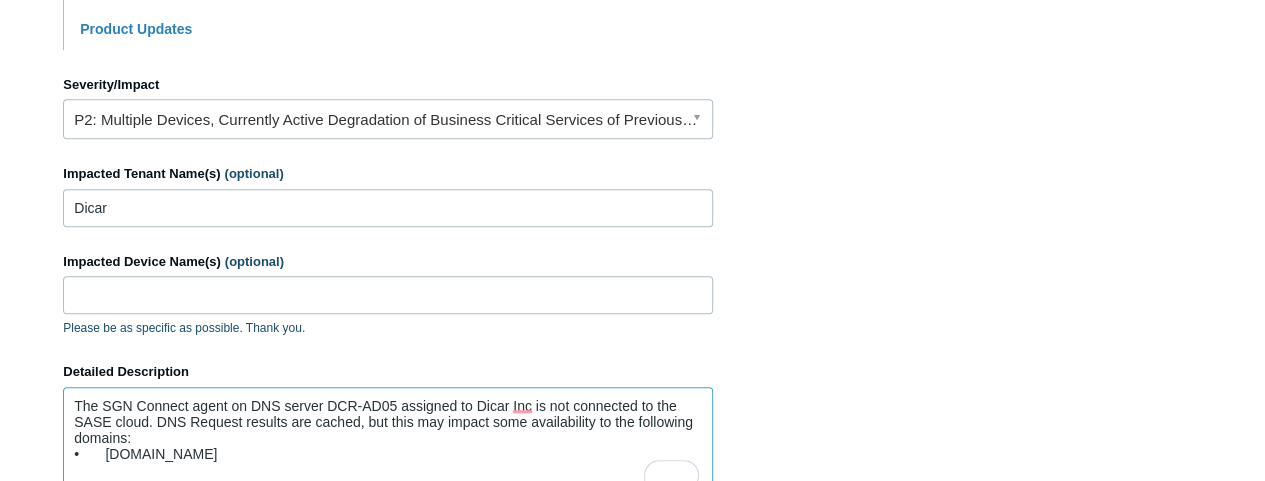 drag, startPoint x: 398, startPoint y: 405, endPoint x: 278, endPoint y: 347, distance: 133.28166 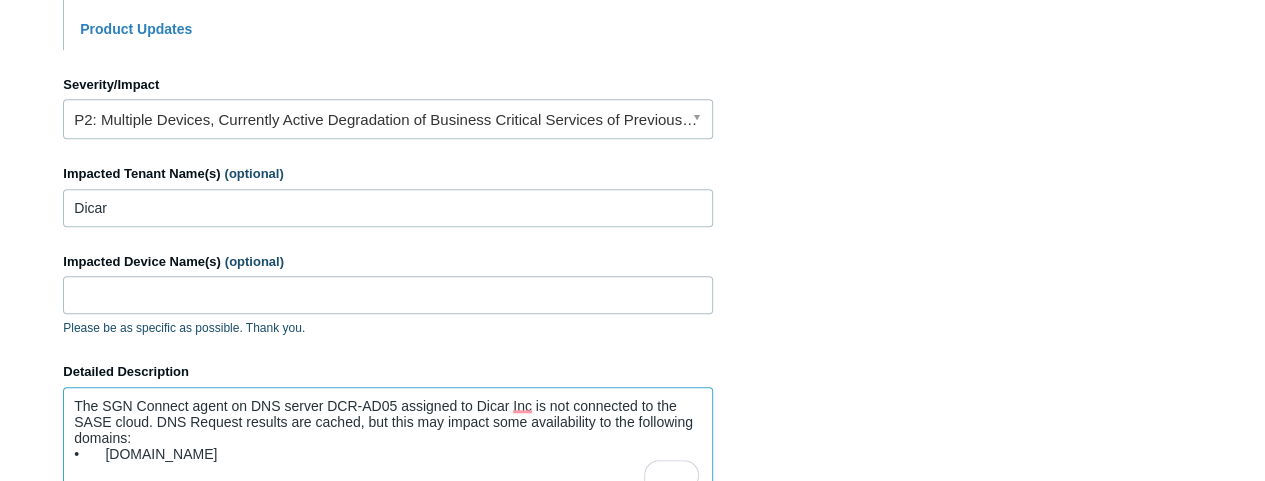 click on "The SGN Connect agent on DNS server DCR-AD05 assigned to Dicar Inc is not connected to the SASE cloud. DNS Request results are cached, but this may impact some availability to the following domains:
•	dicarw2k.dicar.com" at bounding box center [388, 447] 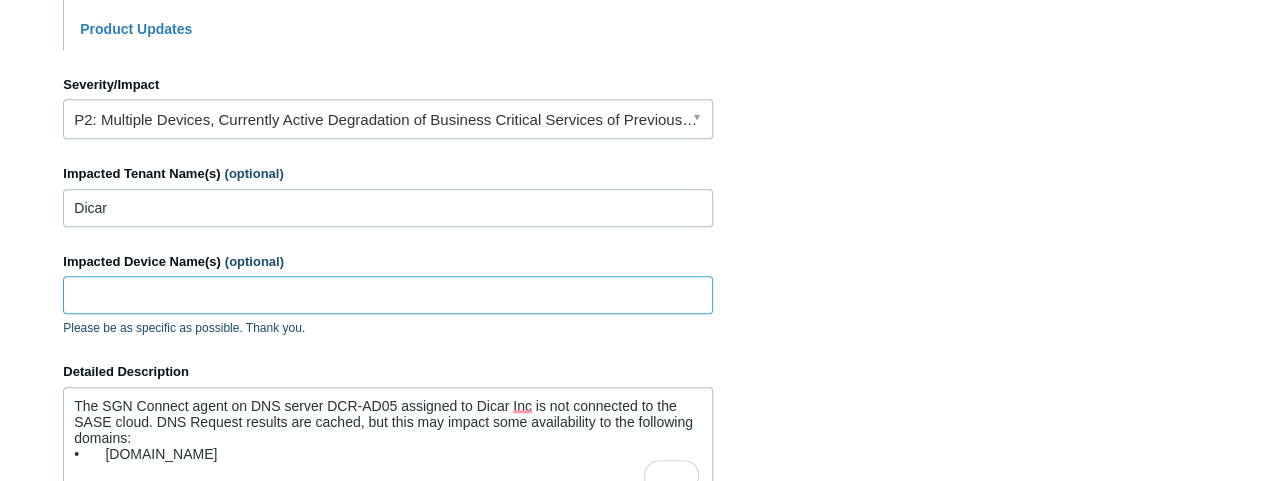 click on "Impacted Device Name(s) (optional)" at bounding box center [388, 295] 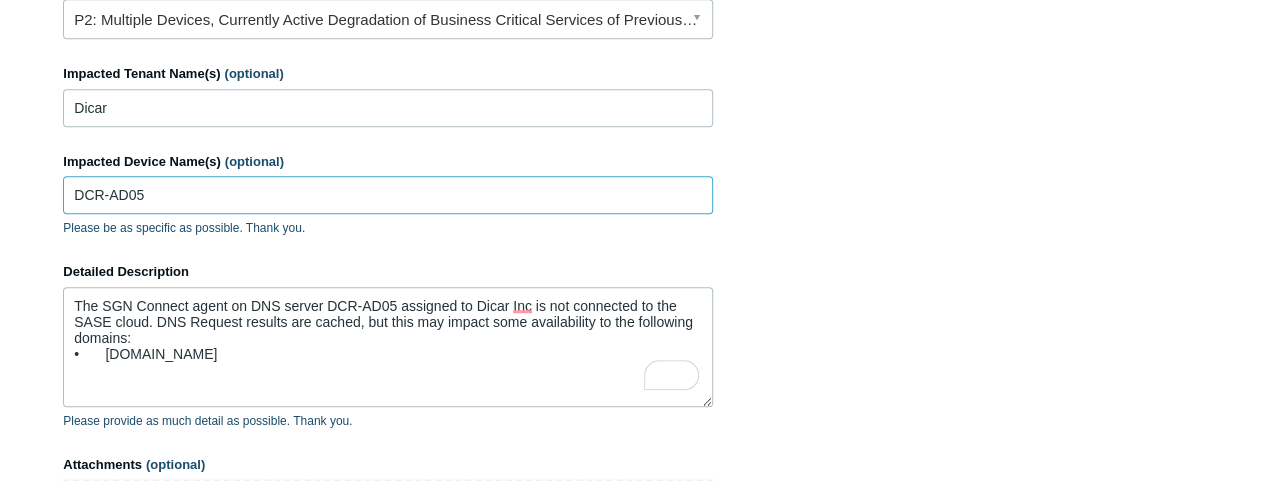 scroll, scrollTop: 900, scrollLeft: 0, axis: vertical 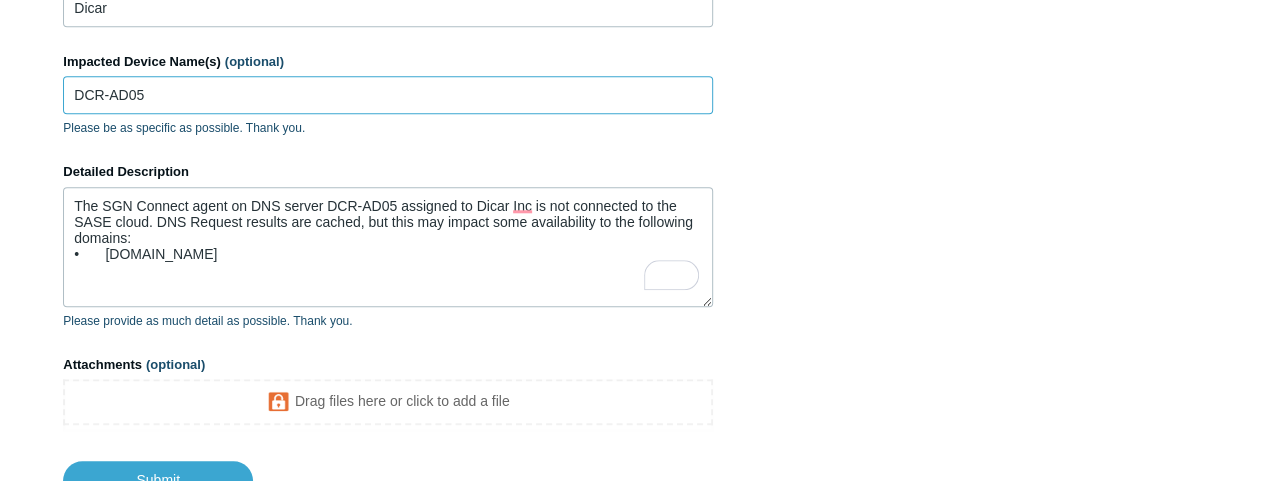 type on "DCR-AD05" 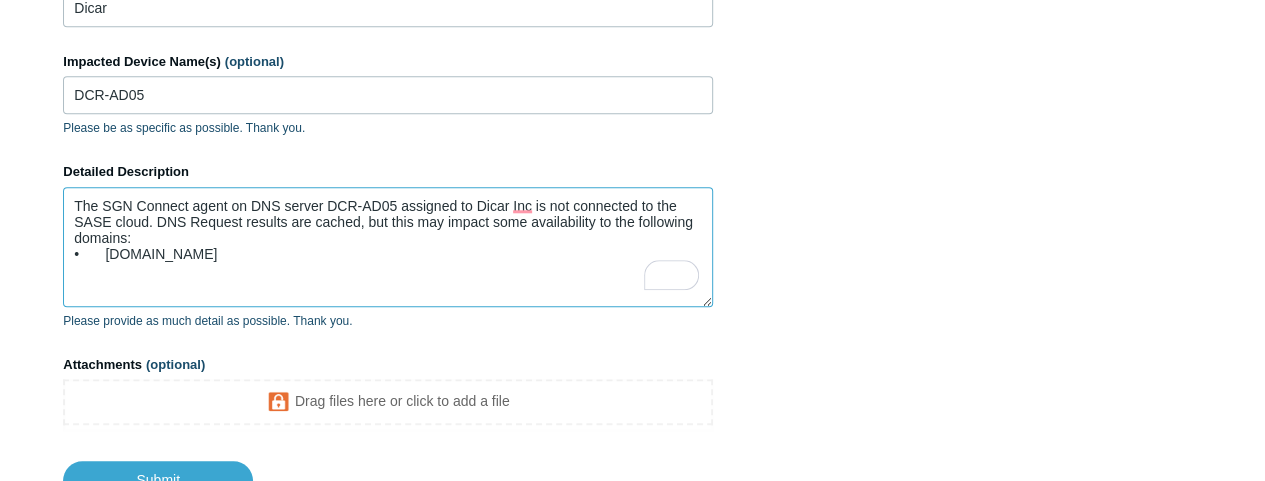 click on "The SGN Connect agent on DNS server DCR-AD05 assigned to Dicar Inc is not connected to the SASE cloud. DNS Request results are cached, but this may impact some availability to the following domains:
•	dicarw2k.dicar.com" at bounding box center [388, 247] 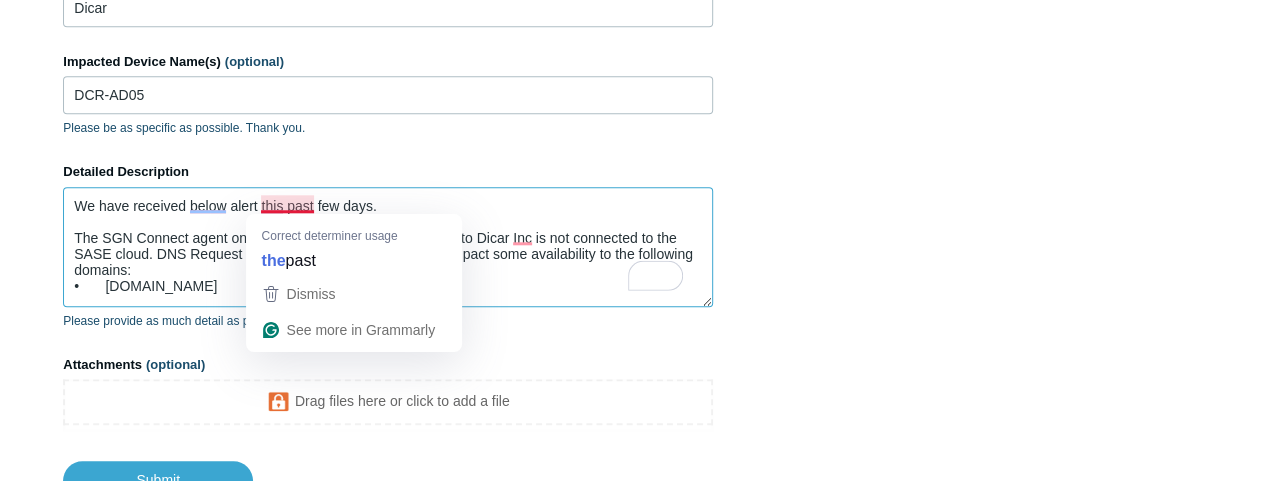 click on "We have received below alert this past few days.
The SGN Connect agent on DNS server DCR-AD05 assigned to Dicar Inc is not connected to the SASE cloud. DNS Request results are cached, but this may impact some availability to the following domains:
•	dicarw2k.dicar.com" at bounding box center [388, 247] 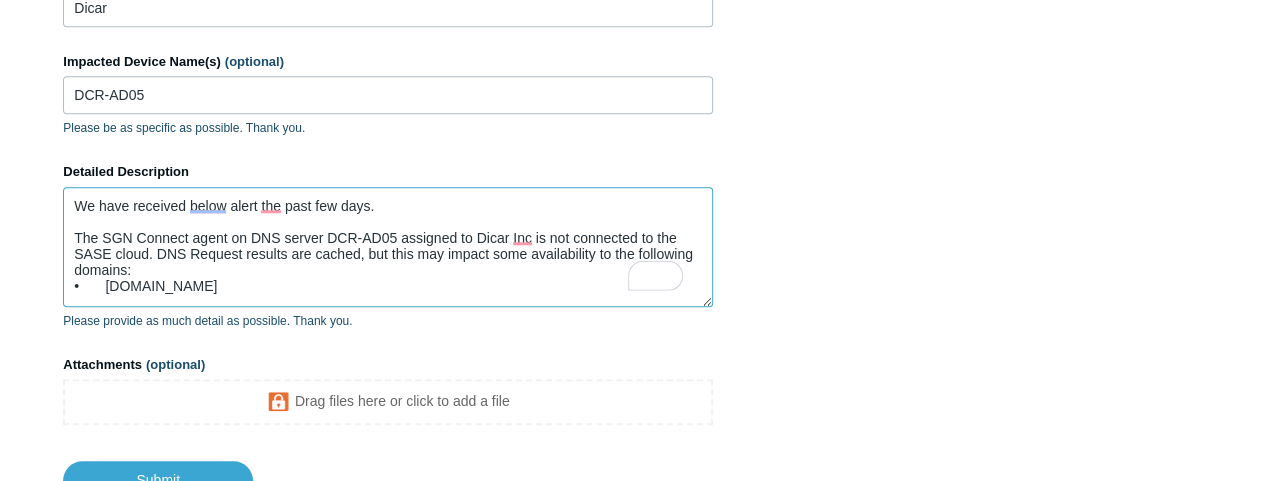 scroll, scrollTop: 14, scrollLeft: 0, axis: vertical 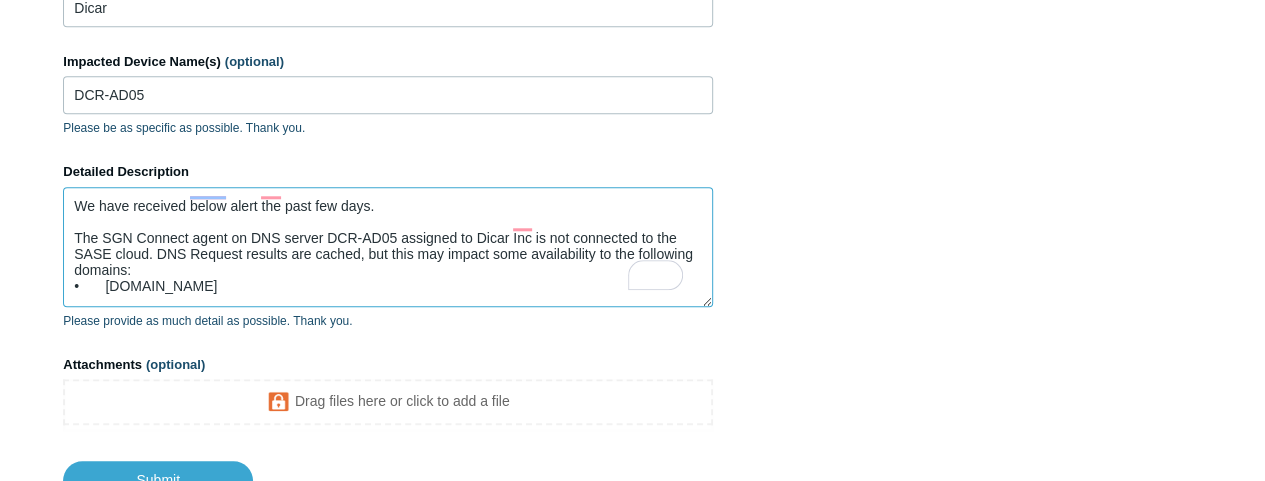 click on "We have received below alert the past few days.
The SGN Connect agent on DNS server DCR-AD05 assigned to Dicar Inc is not connected to the SASE cloud. DNS Request results are cached, but this may impact some availability to the following domains:
•	dicarw2k.dicar.com" at bounding box center (388, 247) 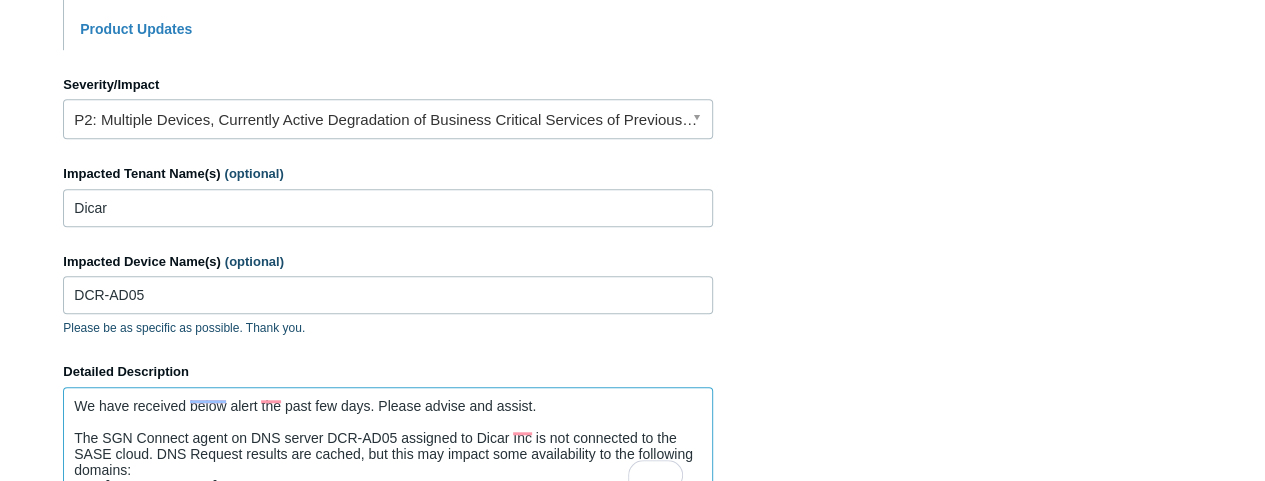 scroll, scrollTop: 1000, scrollLeft: 0, axis: vertical 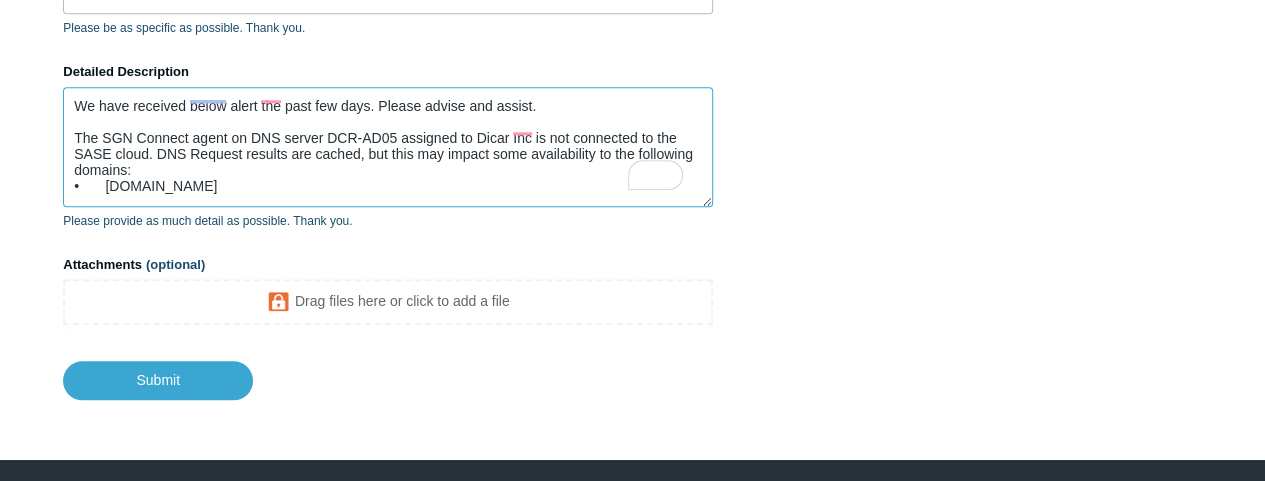 type on "We have received below alert the past few days. Please advise and assist.
The SGN Connect agent on DNS server DCR-AD05 assigned to Dicar Inc is not connected to the SASE cloud. DNS Request results are cached, but this may impact some availability to the following domains:
•	dicarw2k.dicar.com" 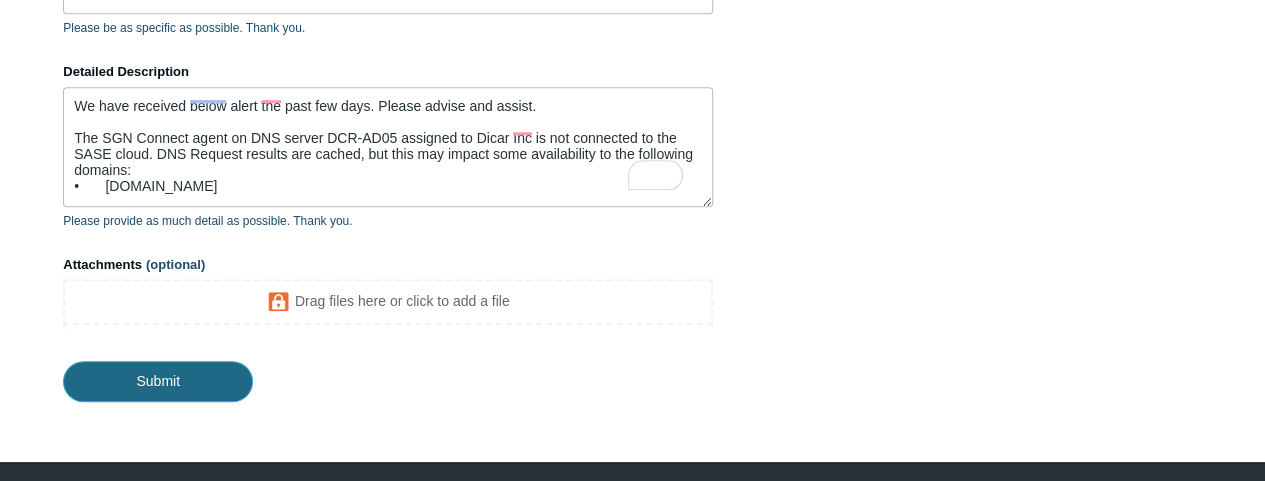 click on "Submit" at bounding box center (158, 381) 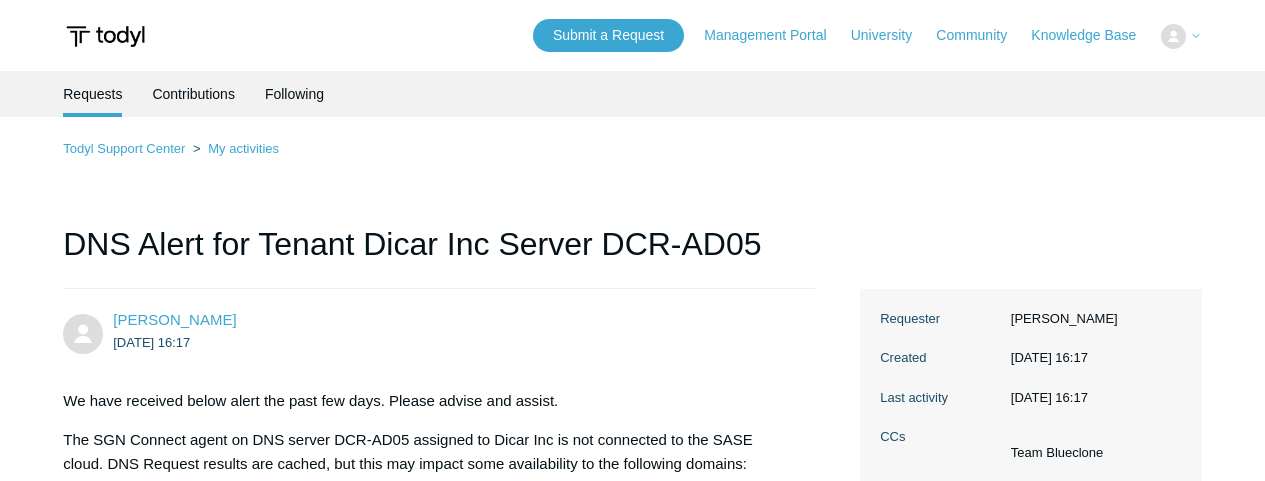 scroll, scrollTop: 0, scrollLeft: 0, axis: both 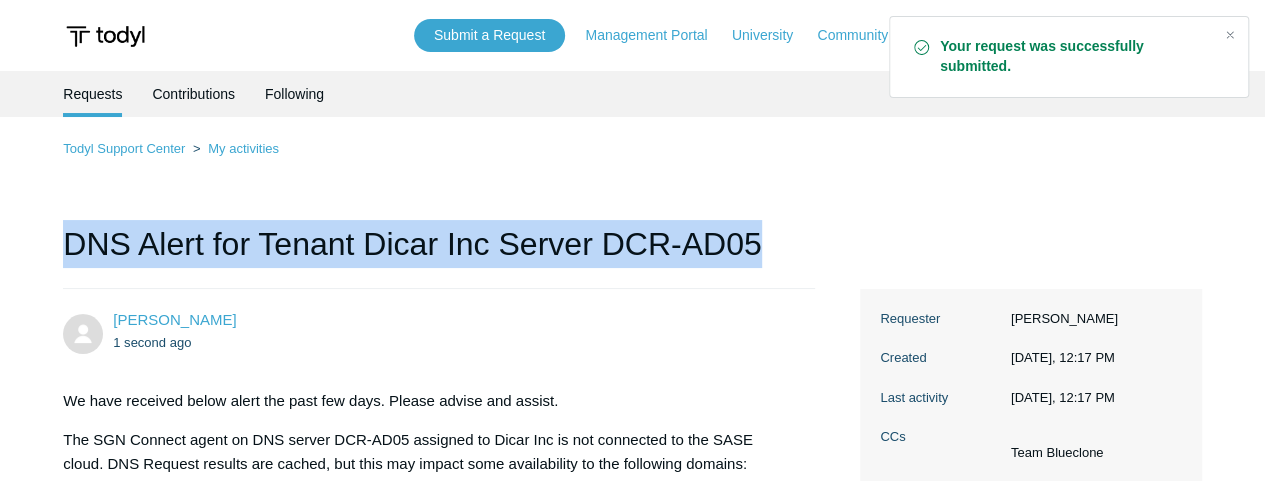 drag, startPoint x: 770, startPoint y: 241, endPoint x: 60, endPoint y: 249, distance: 710.04504 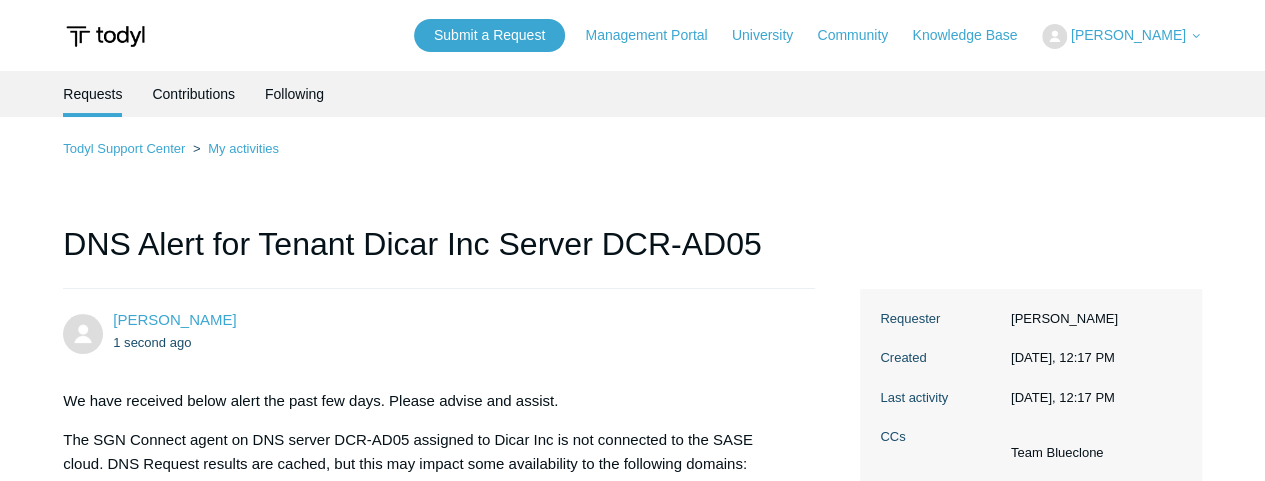 click on "Joy Bautista
1 second ago" at bounding box center (453, 331) 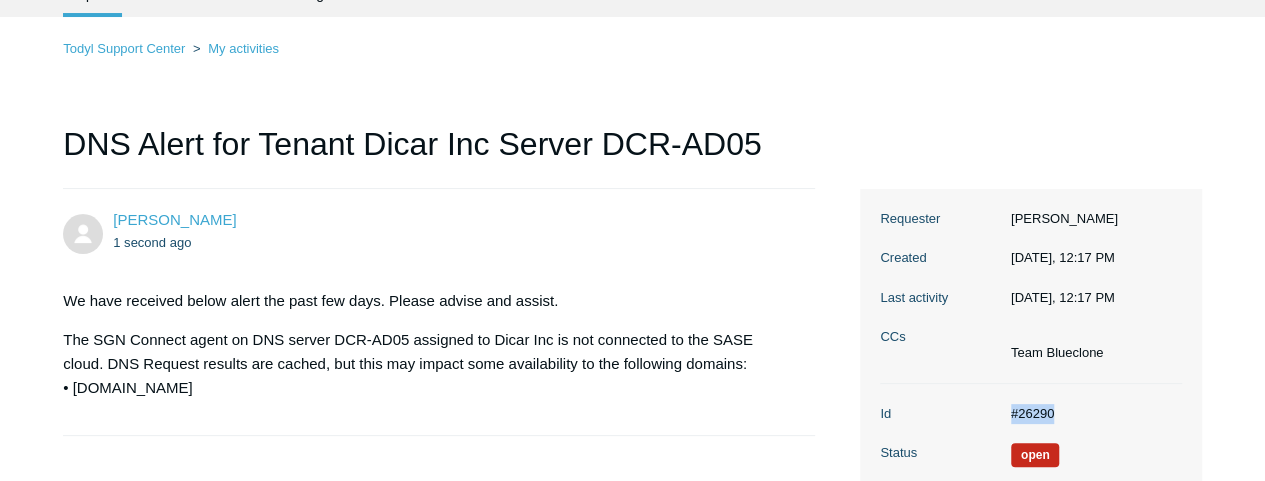 drag, startPoint x: 1059, startPoint y: 405, endPoint x: 1005, endPoint y: 409, distance: 54.147945 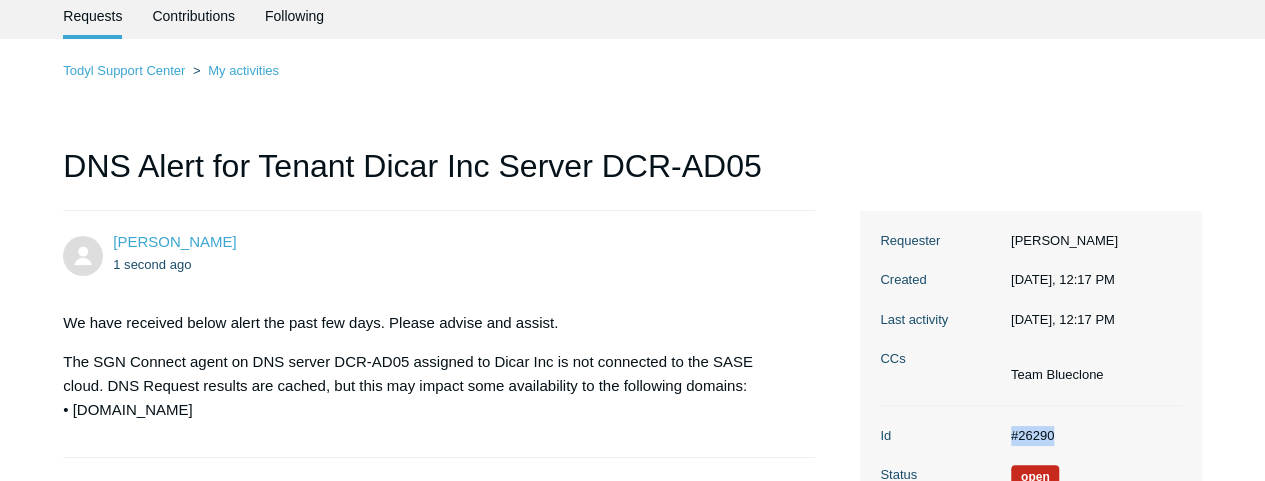 scroll, scrollTop: 278, scrollLeft: 0, axis: vertical 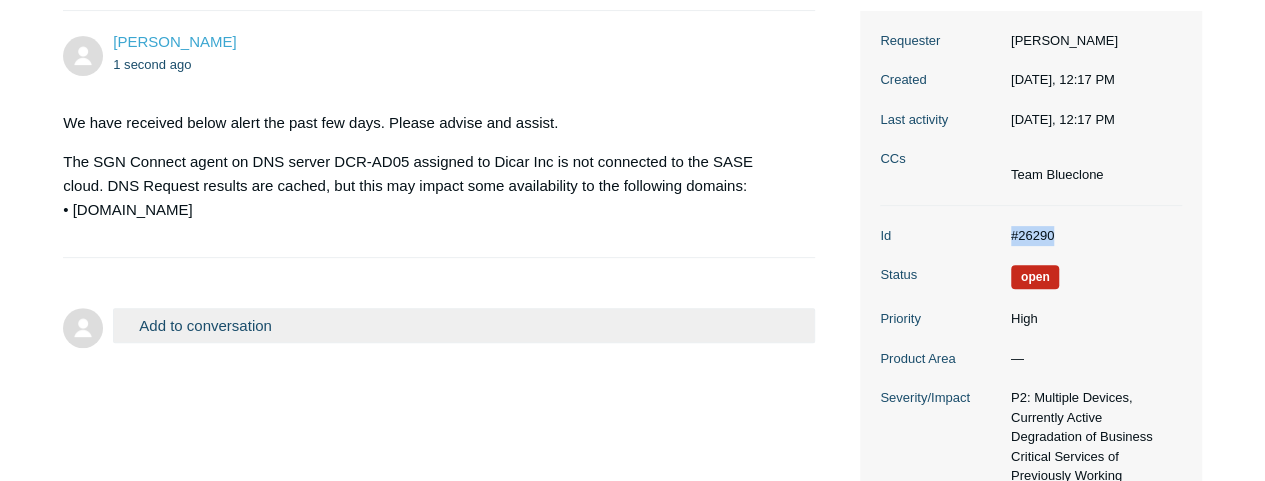 click on "Add to conversation" at bounding box center (463, 325) 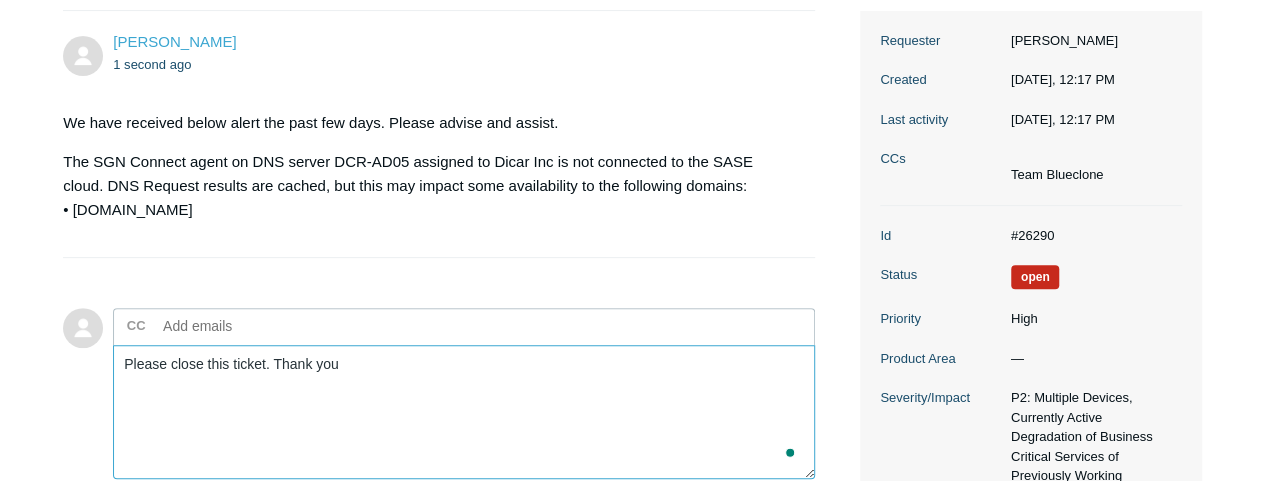 scroll, scrollTop: 578, scrollLeft: 0, axis: vertical 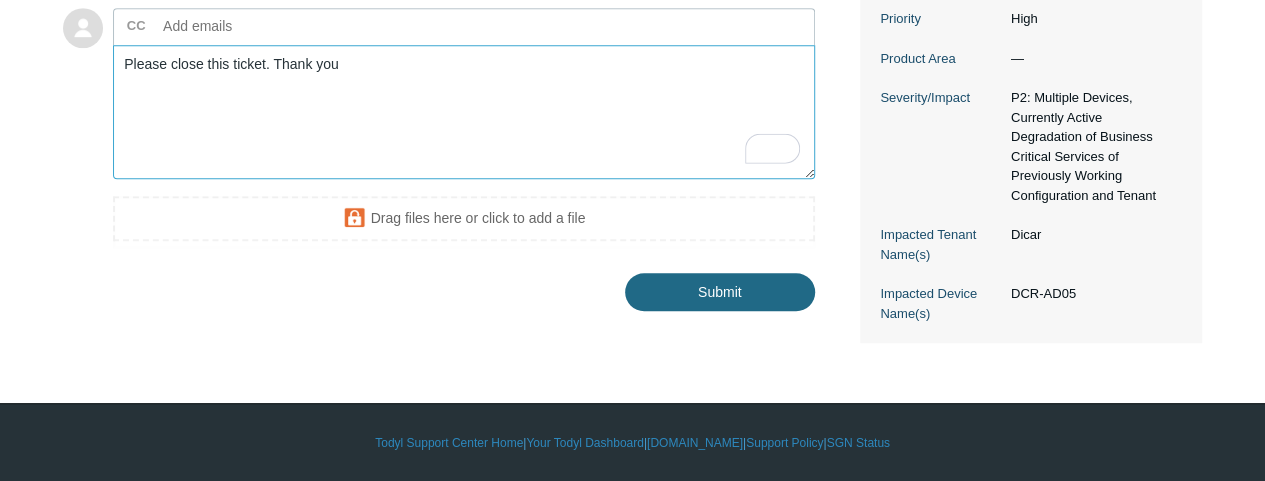 type on "Please close this ticket. Thank you" 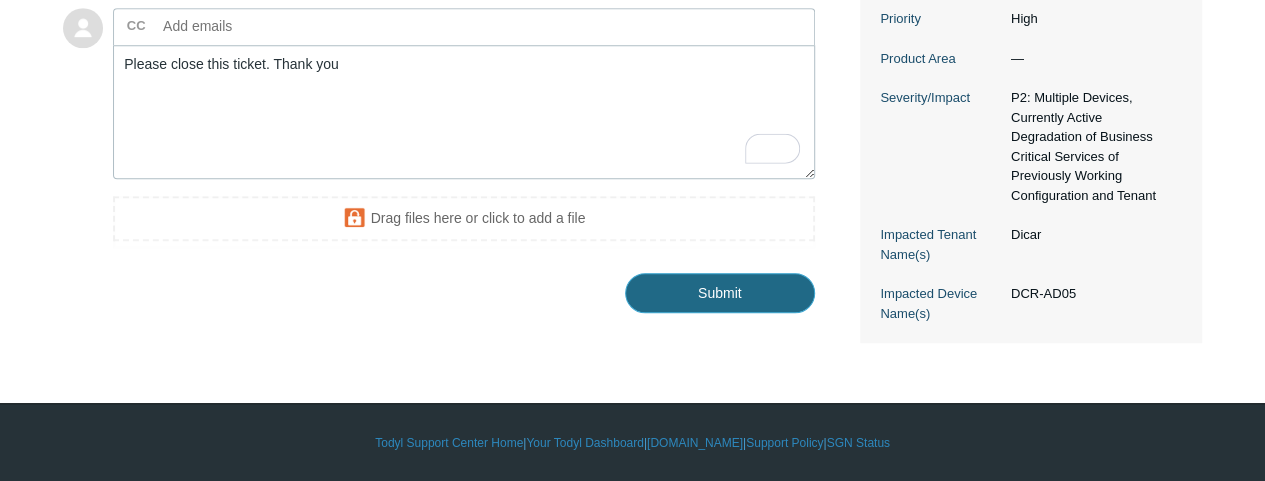 click on "Submit" at bounding box center (720, 293) 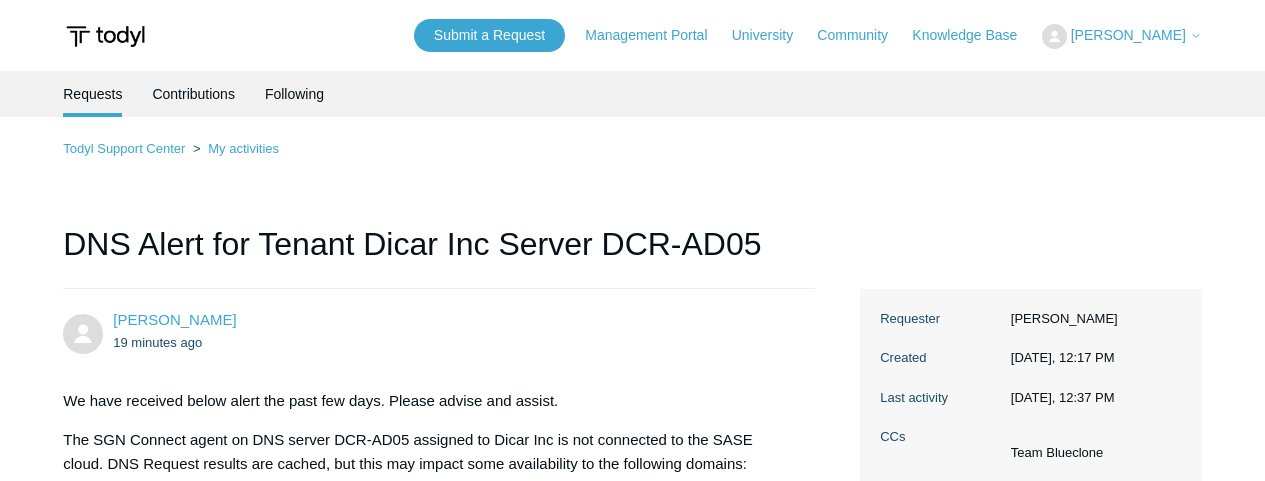 scroll, scrollTop: 0, scrollLeft: 0, axis: both 